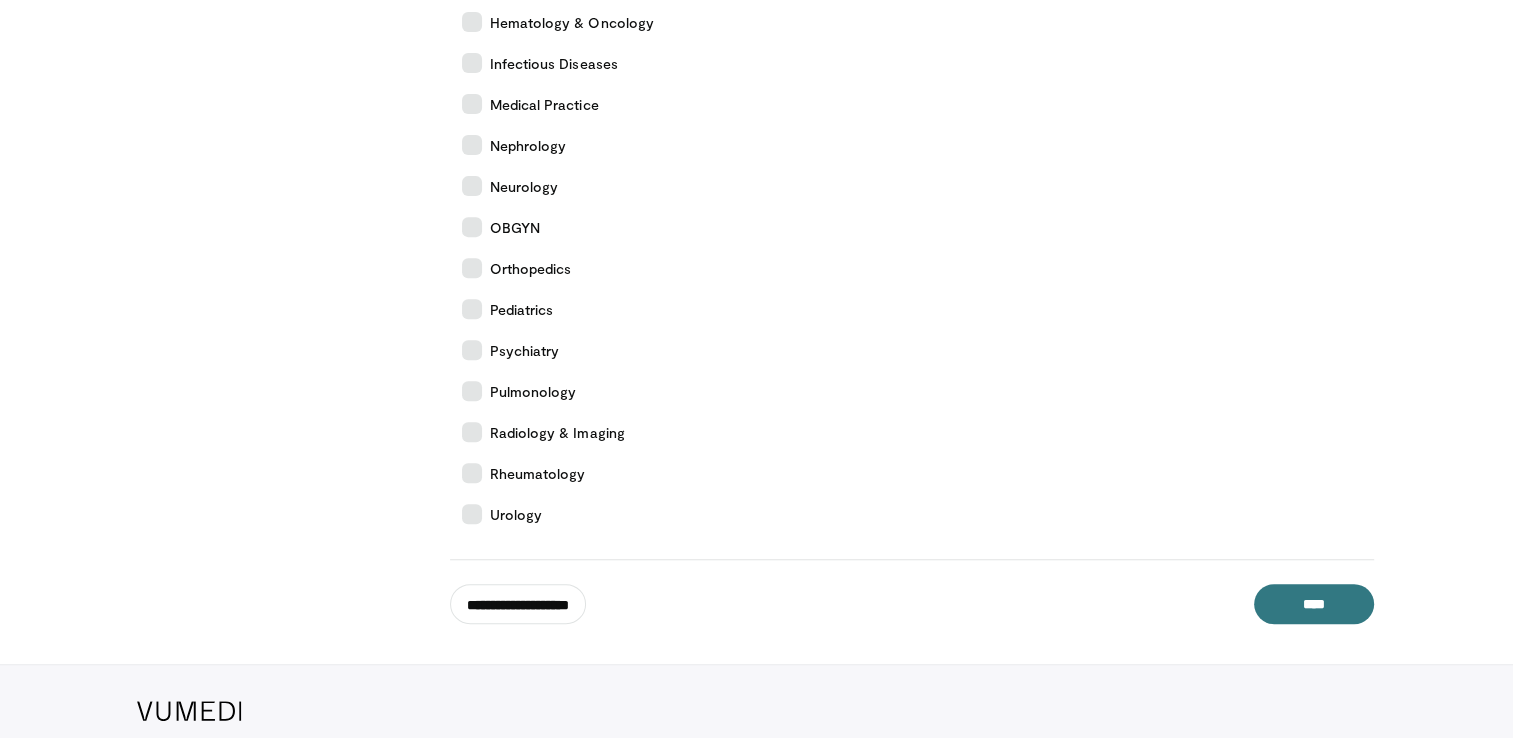 scroll, scrollTop: 832, scrollLeft: 0, axis: vertical 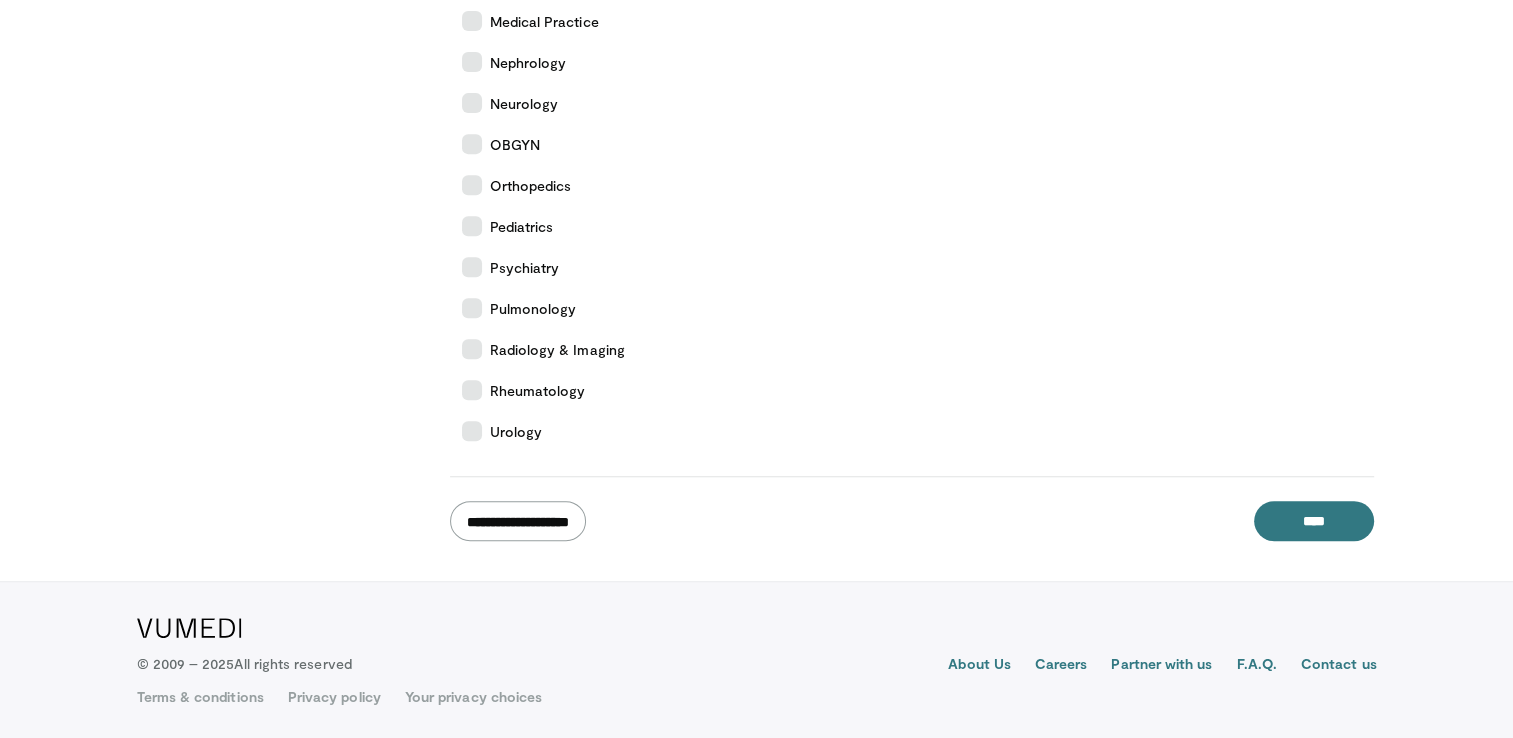 click on "**********" at bounding box center (518, 521) 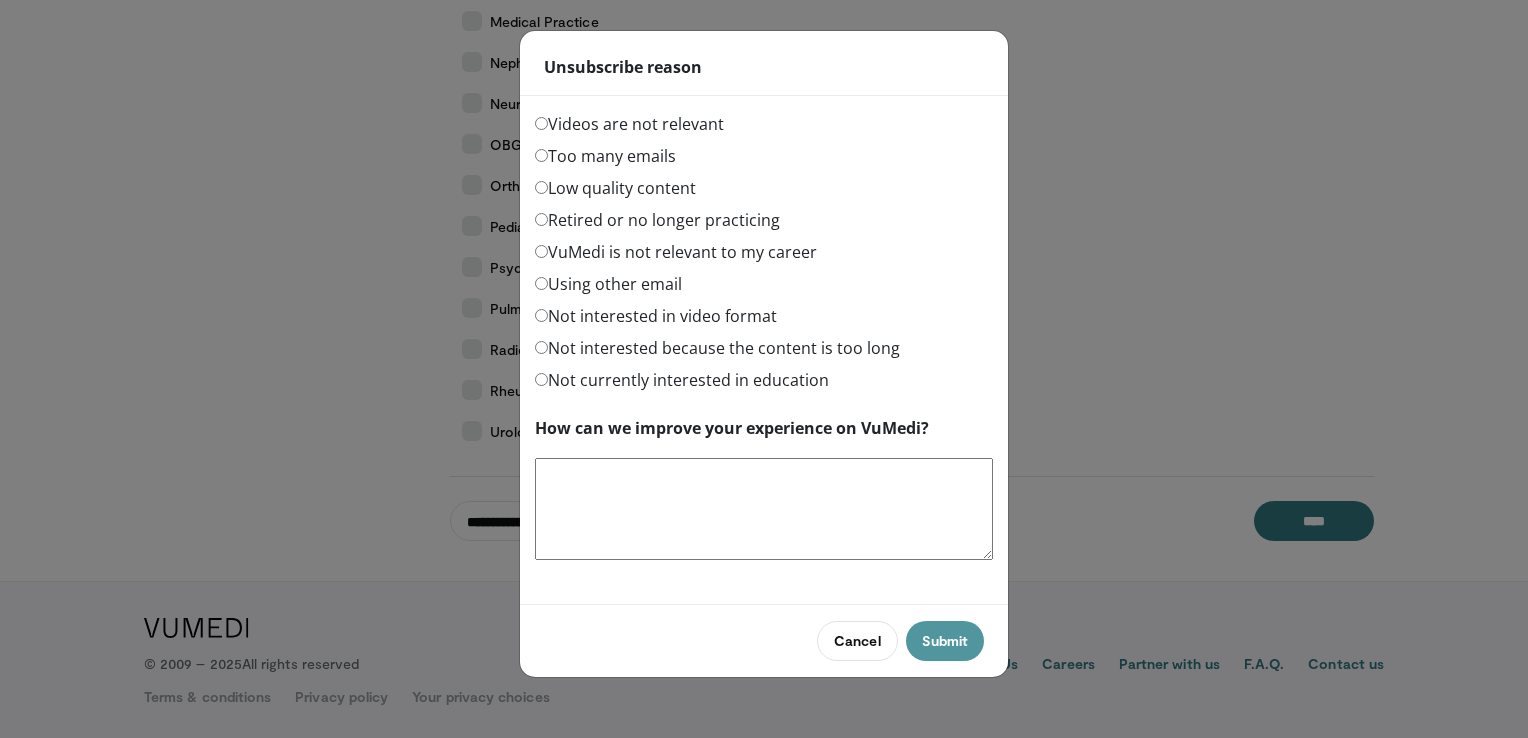 click on "Submit" at bounding box center [945, 641] 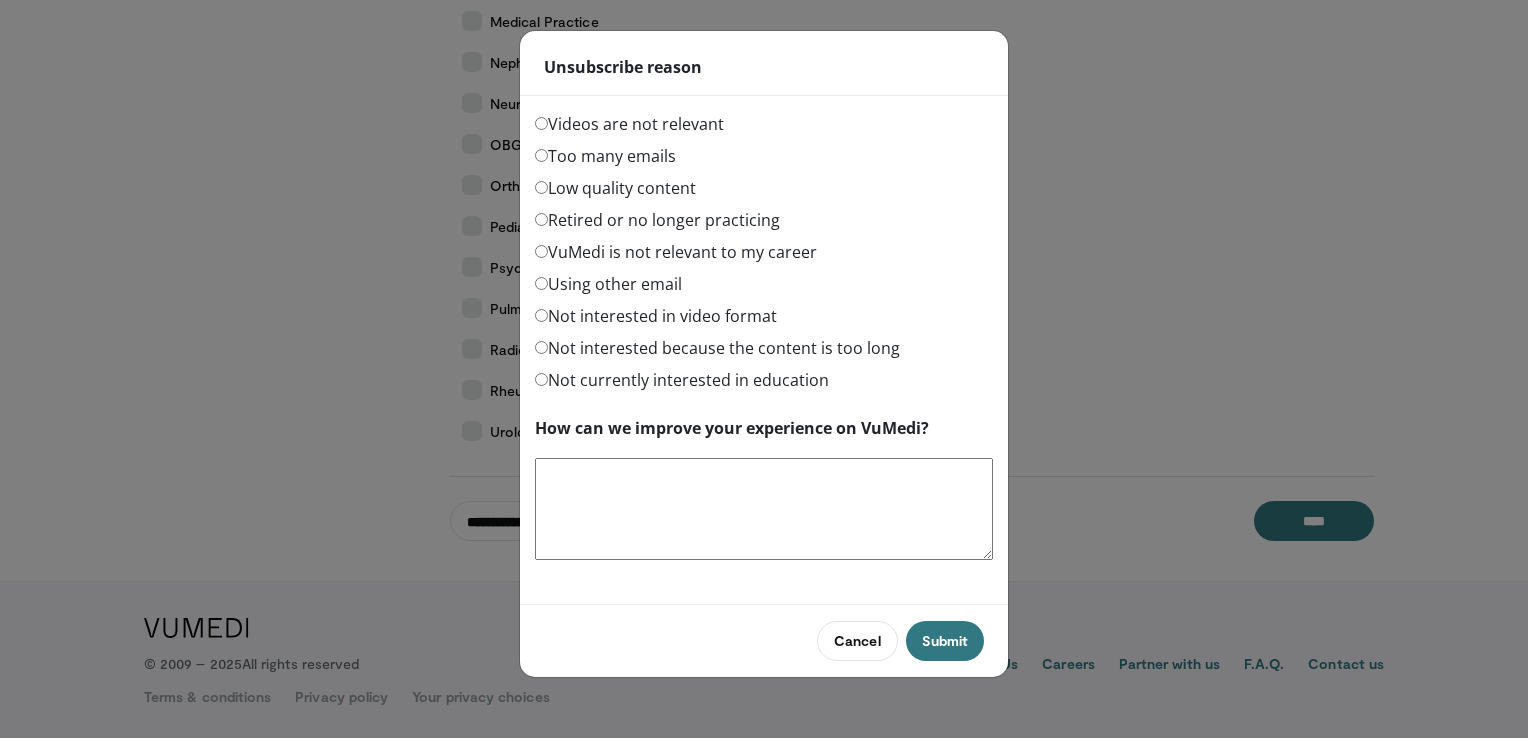 click on "Too many emails" at bounding box center (764, 160) 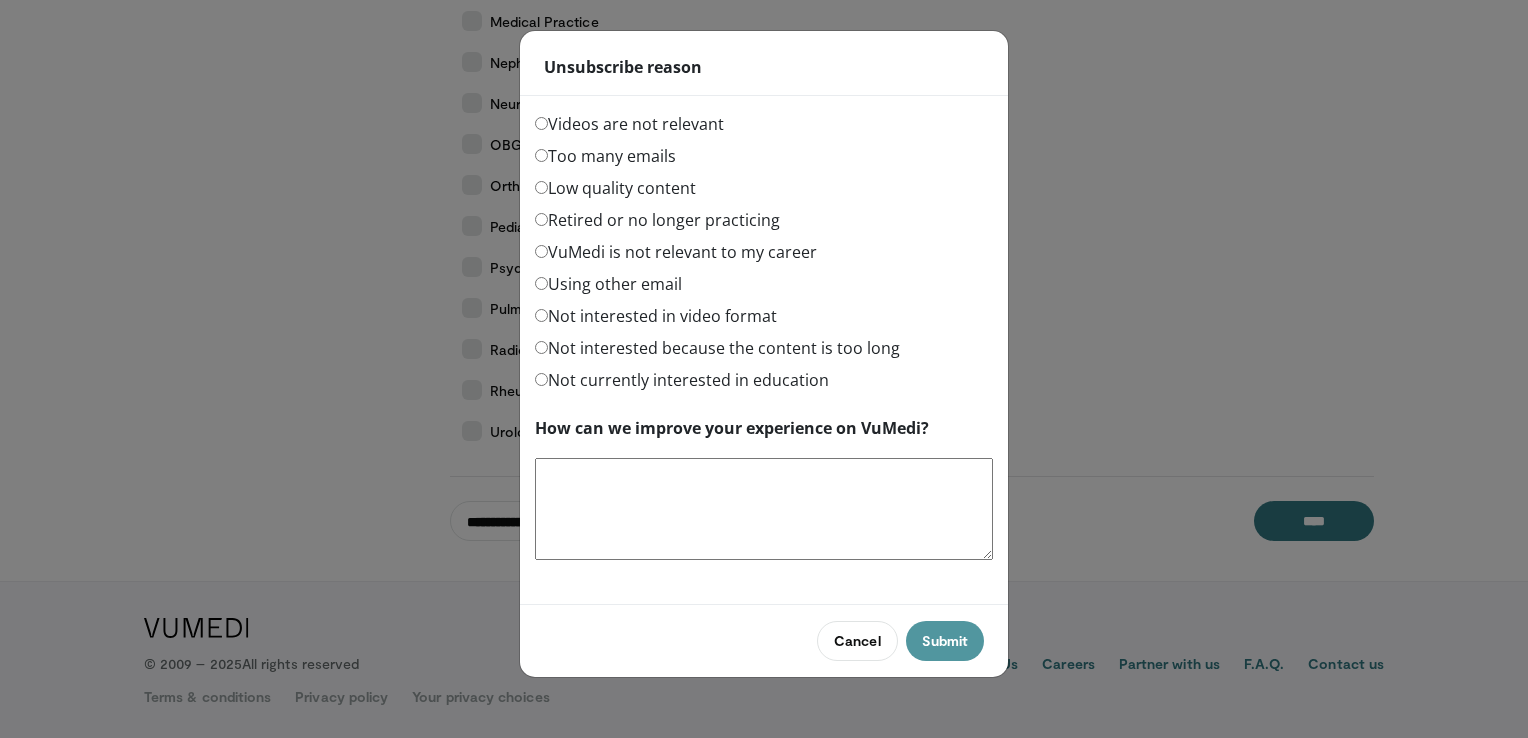 click on "Submit" at bounding box center (945, 641) 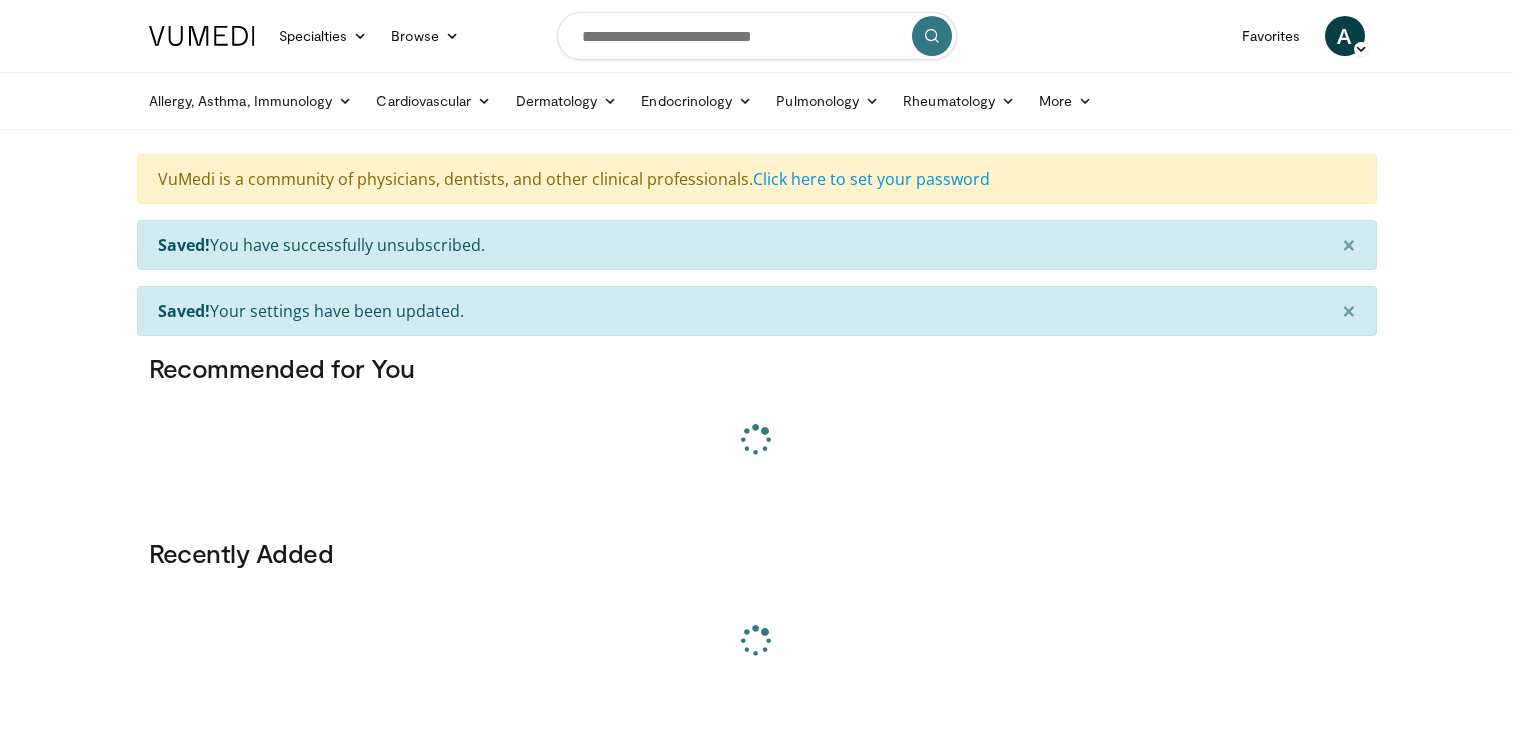 scroll, scrollTop: 0, scrollLeft: 0, axis: both 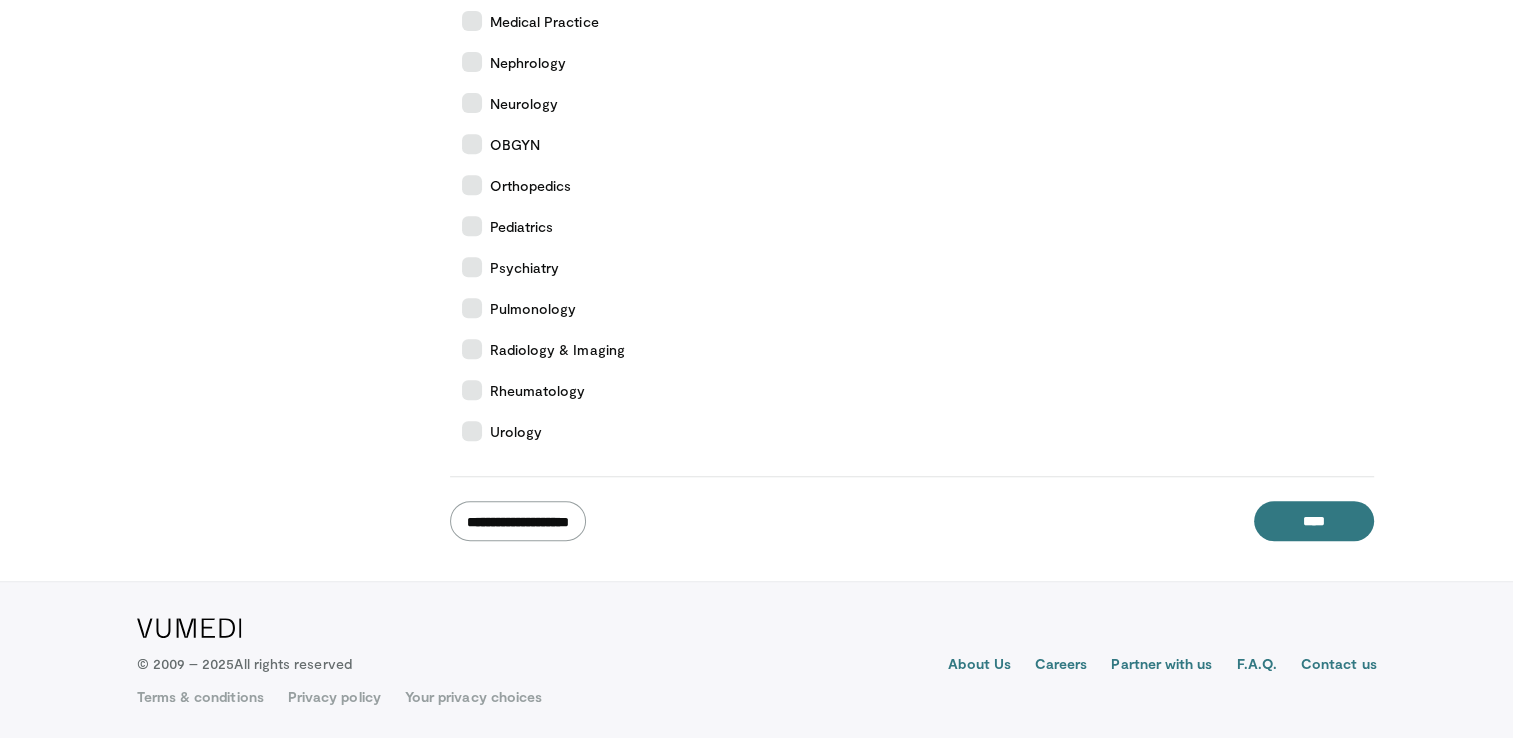 click on "**********" at bounding box center [518, 521] 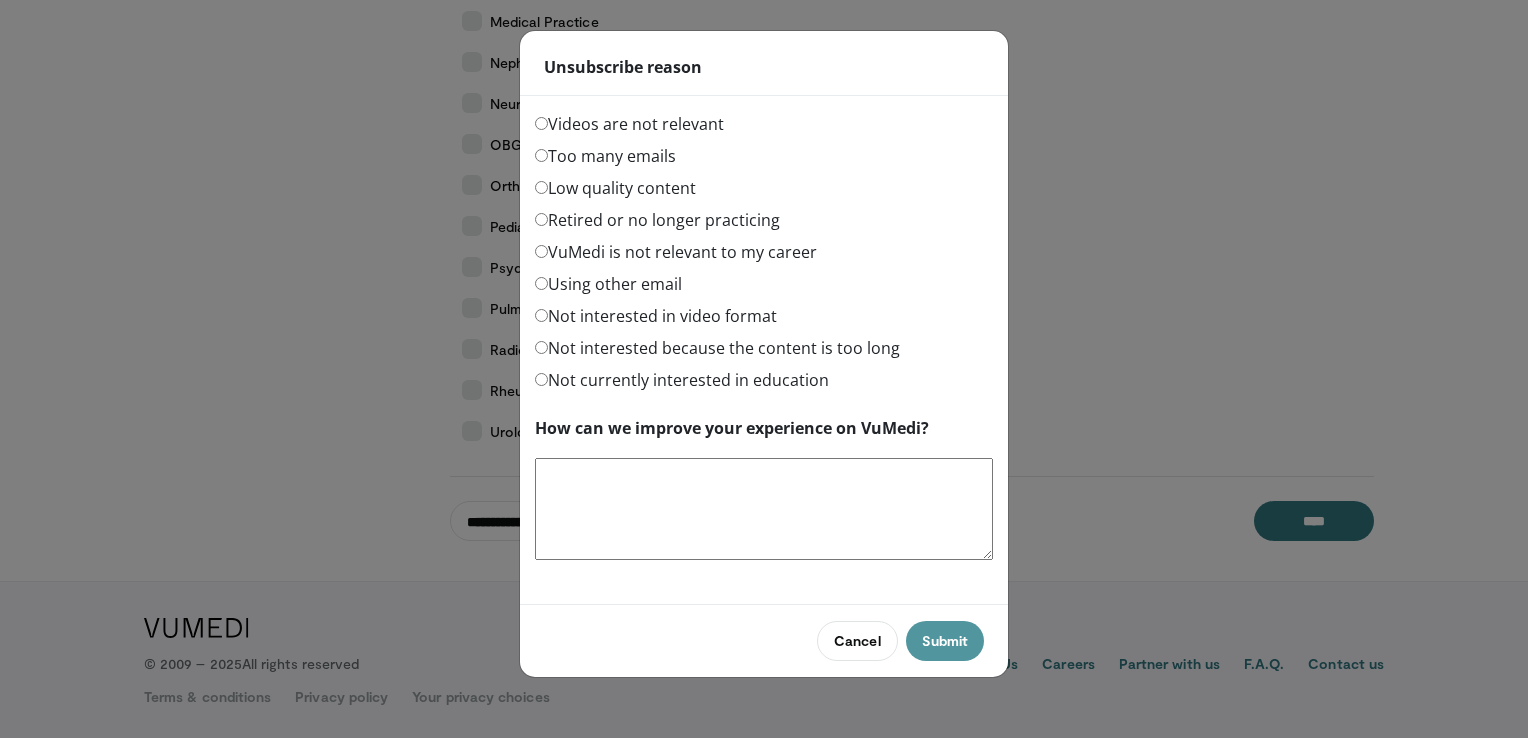 click on "Submit" at bounding box center (945, 641) 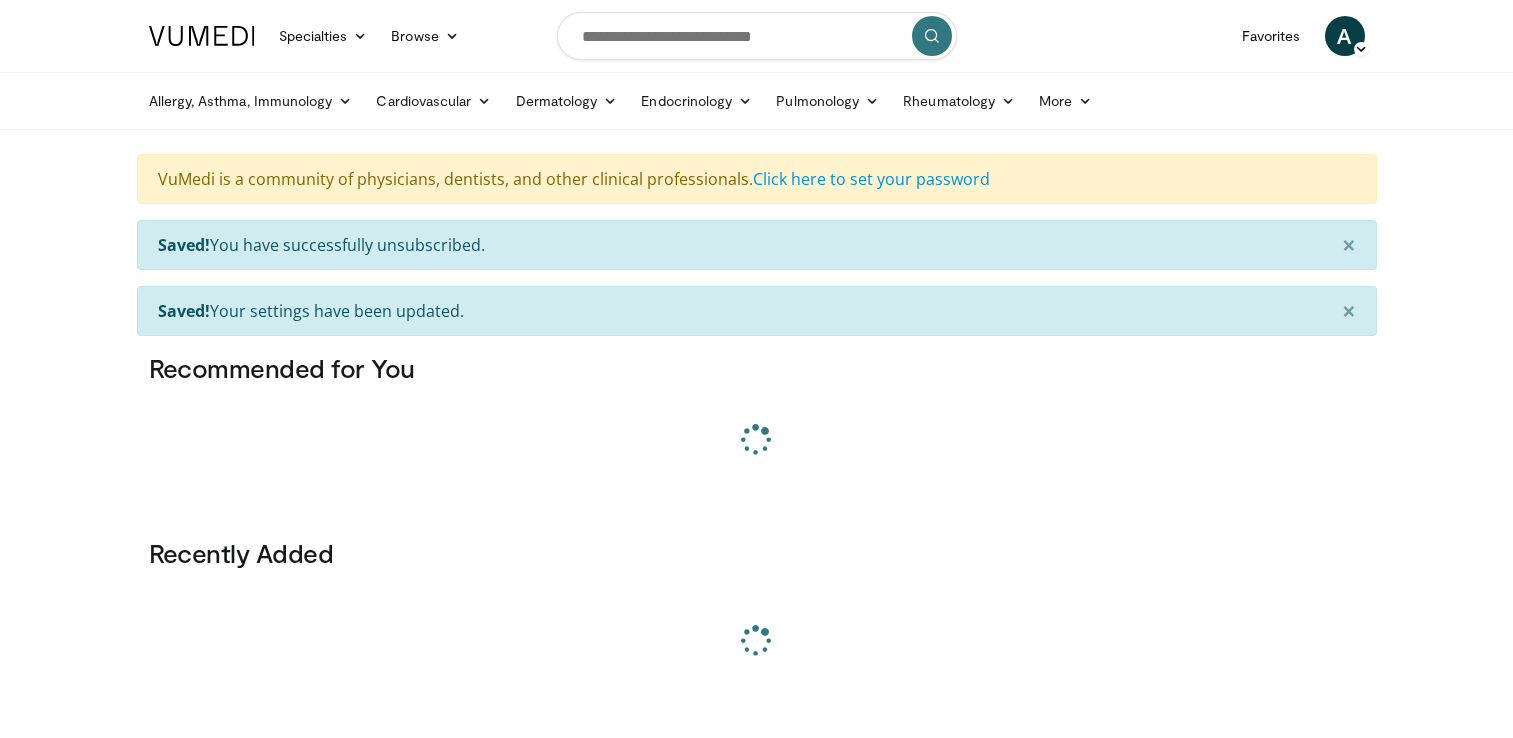 scroll, scrollTop: 0, scrollLeft: 0, axis: both 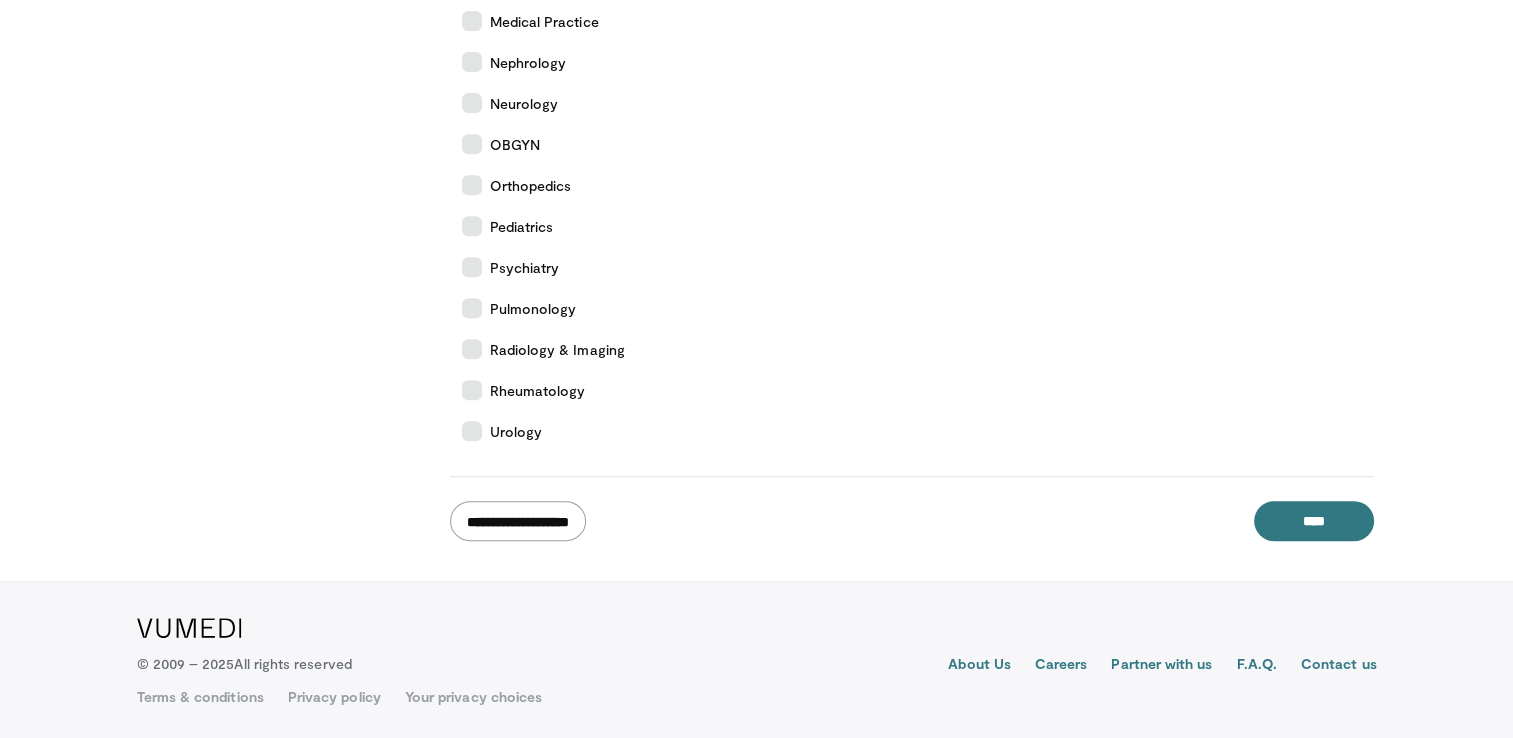 click on "**********" at bounding box center (518, 521) 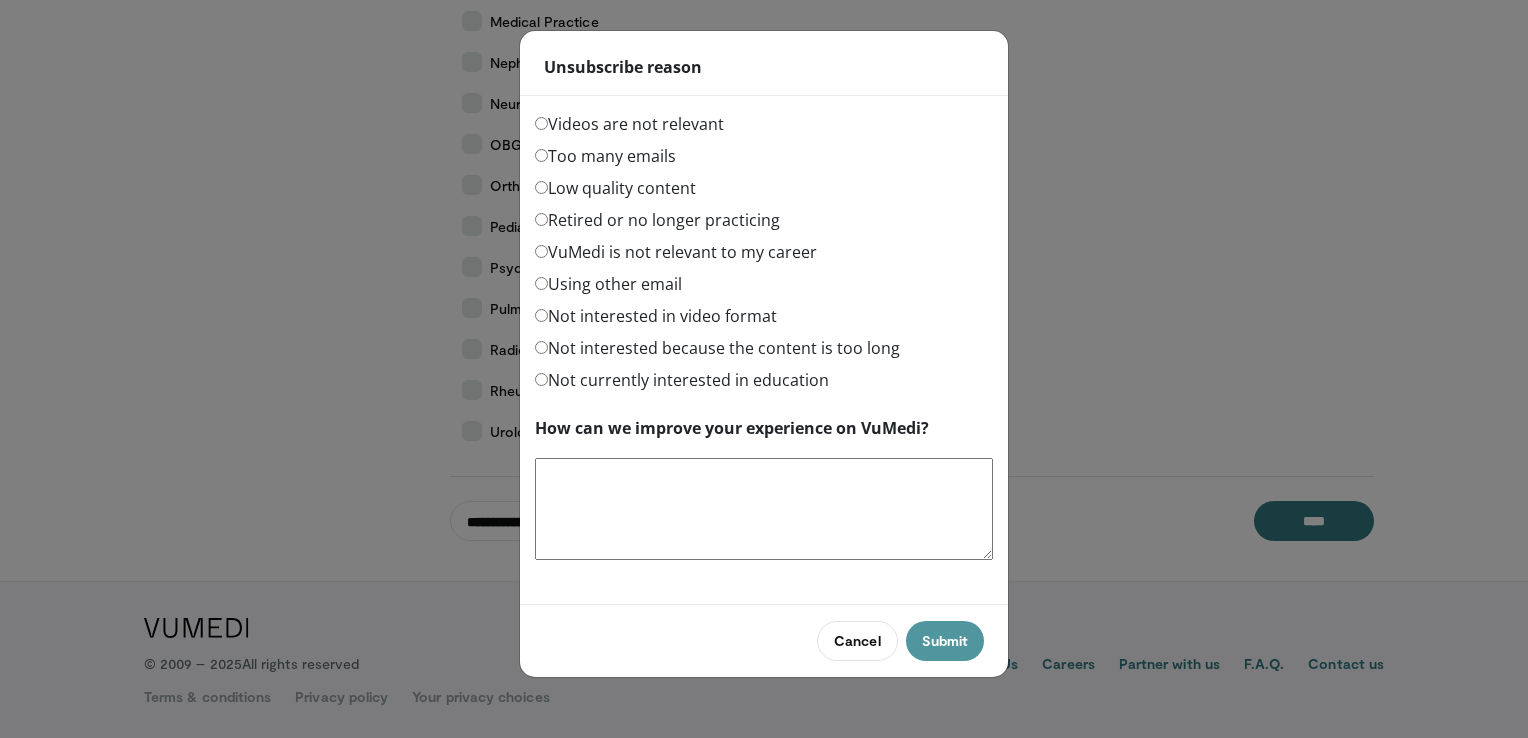 click on "Submit" at bounding box center (945, 641) 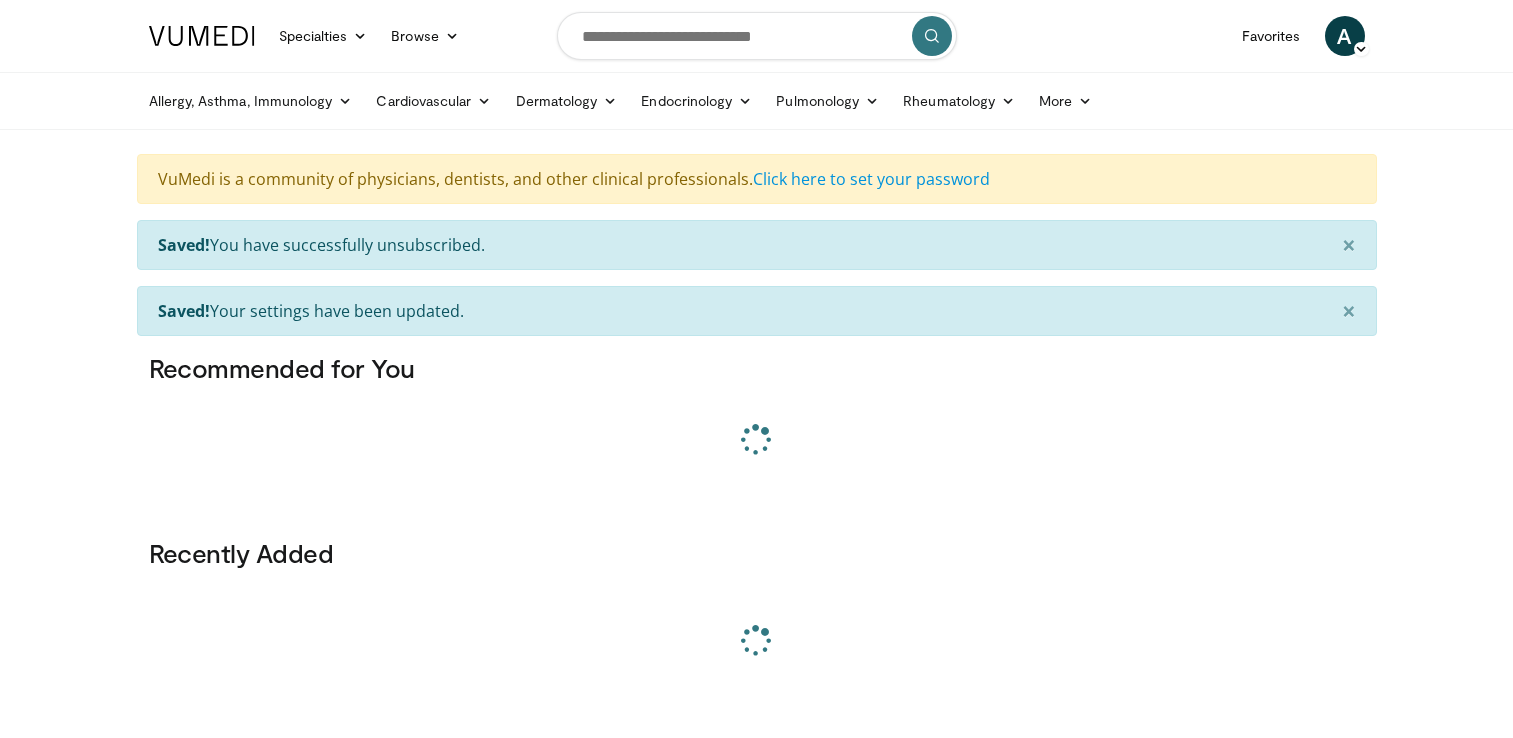 scroll, scrollTop: 0, scrollLeft: 0, axis: both 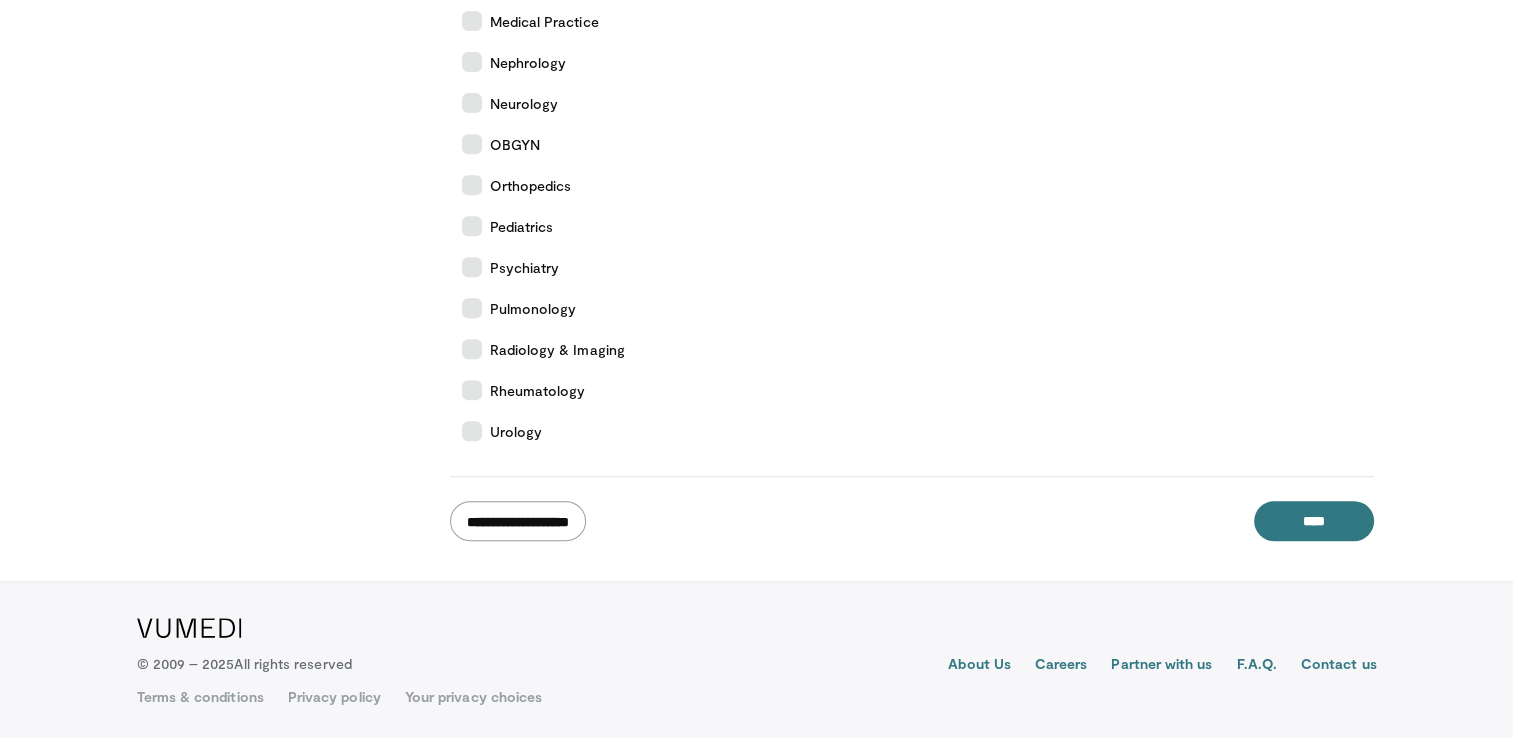 click on "**********" at bounding box center [518, 521] 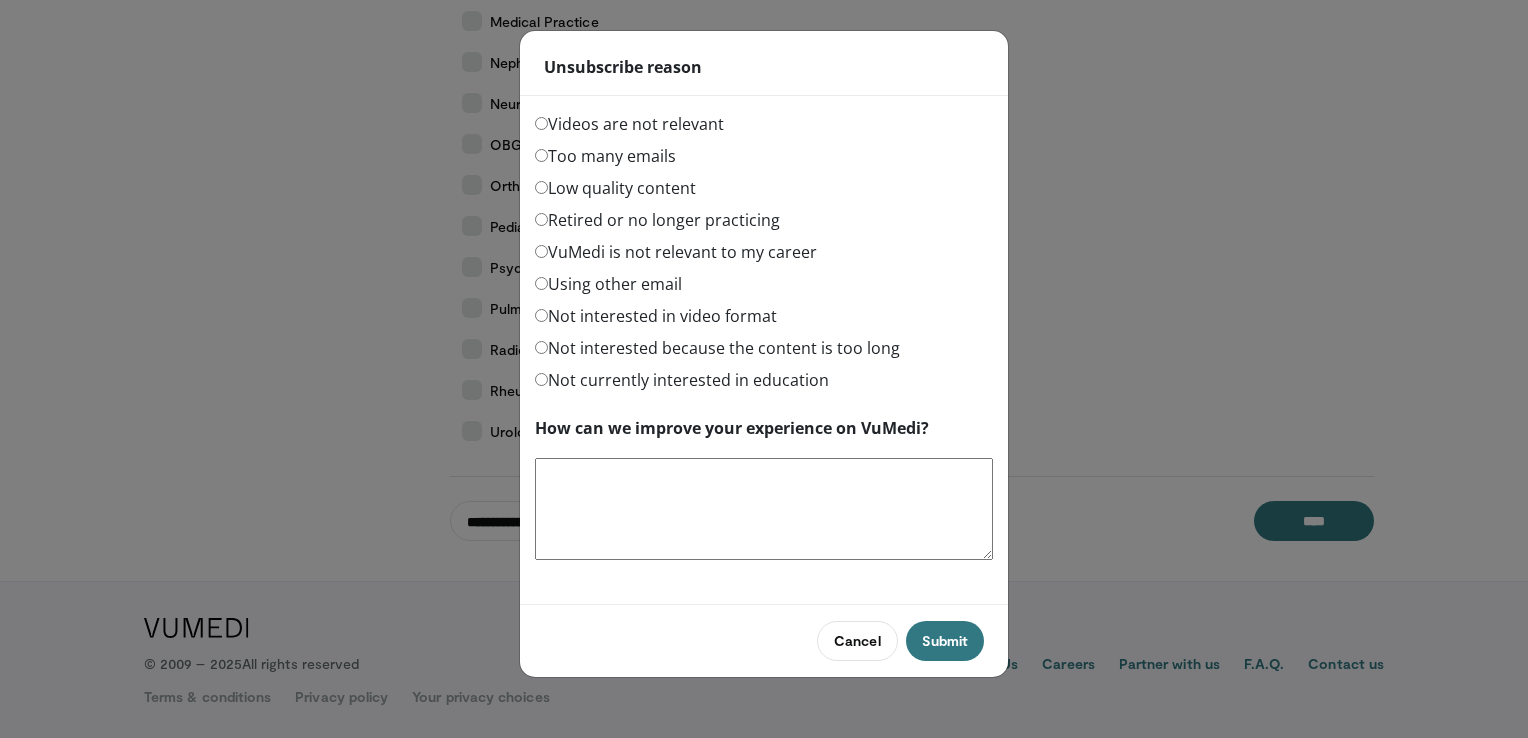 click on "Too many emails" at bounding box center (605, 156) 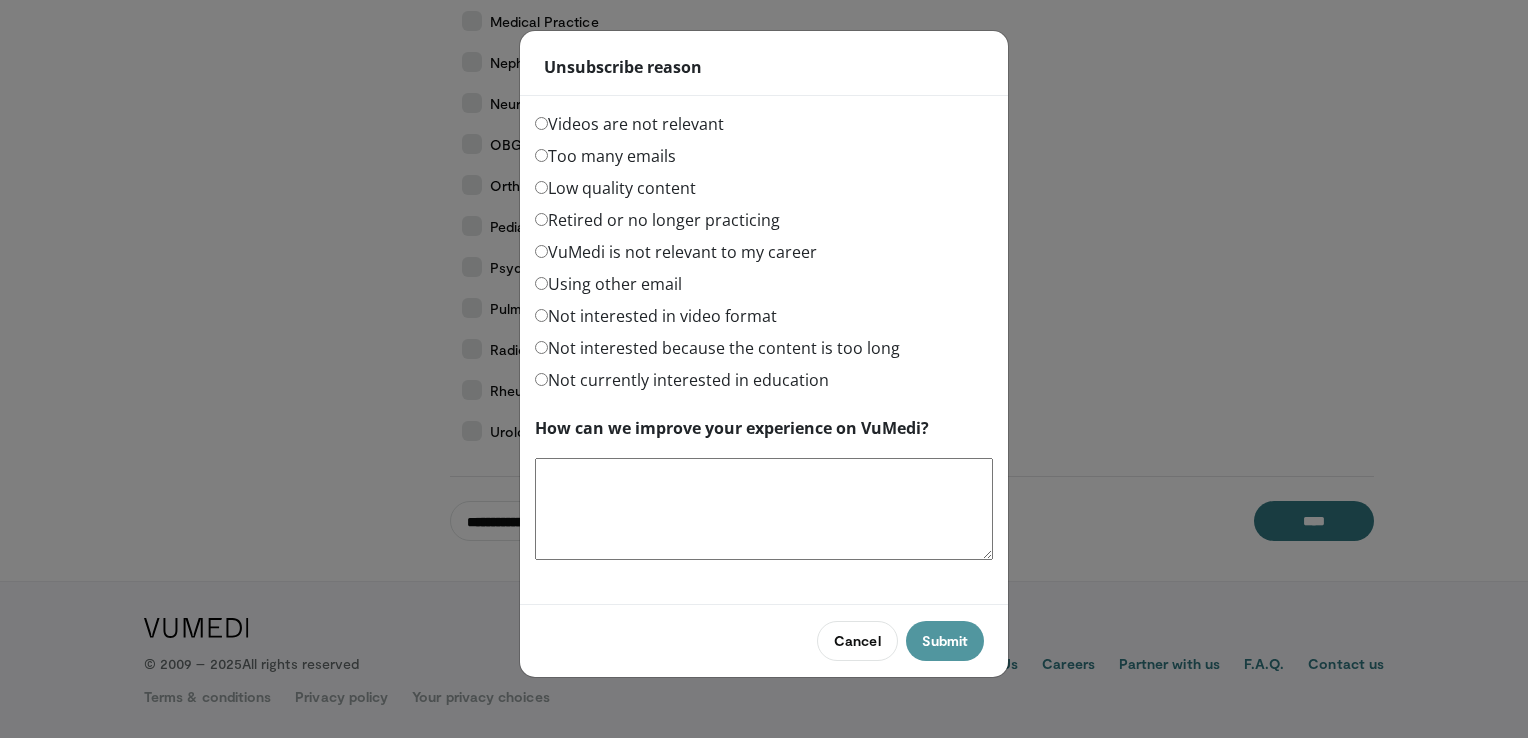 click on "Submit" at bounding box center [945, 641] 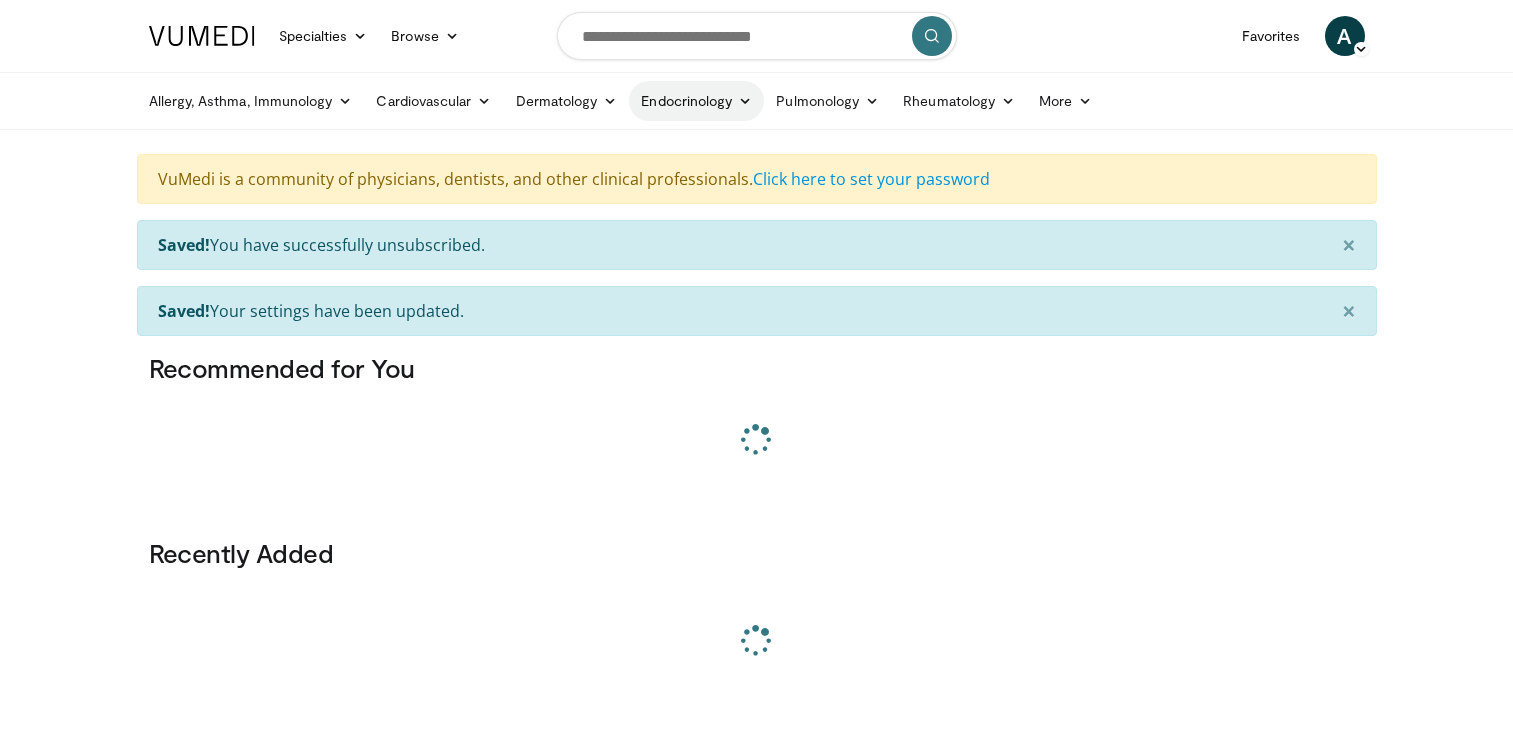 scroll, scrollTop: 0, scrollLeft: 0, axis: both 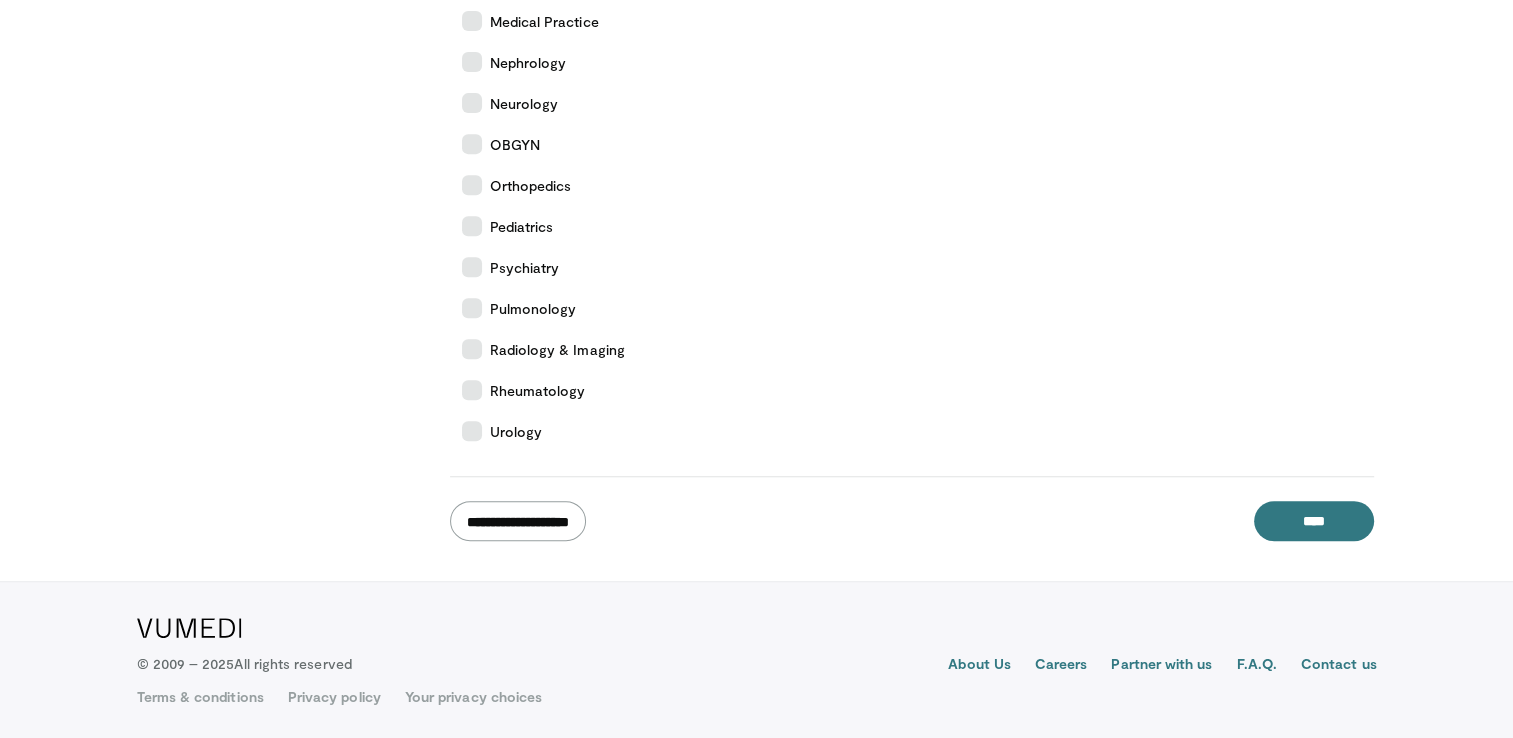 click on "**********" at bounding box center (518, 521) 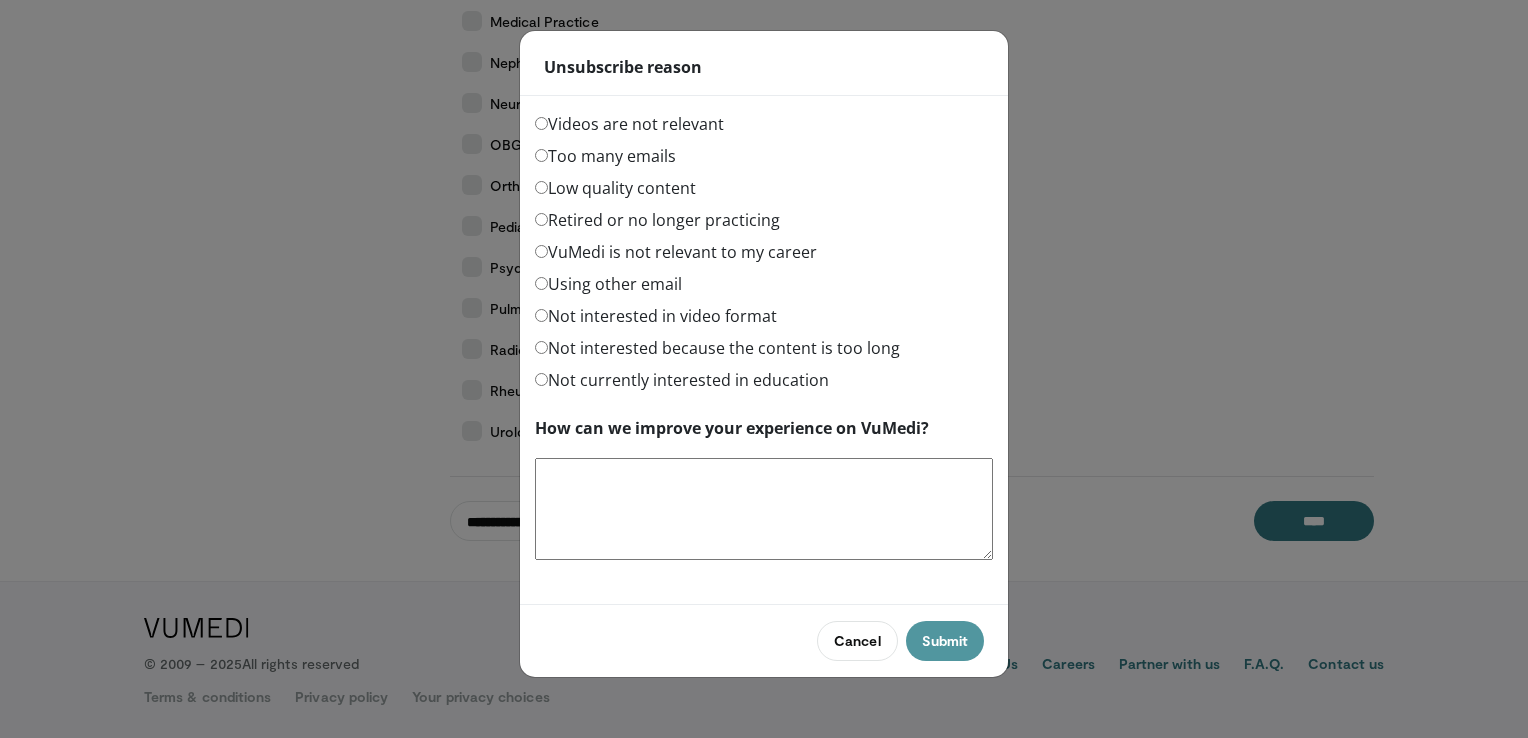 click on "Submit" at bounding box center (945, 641) 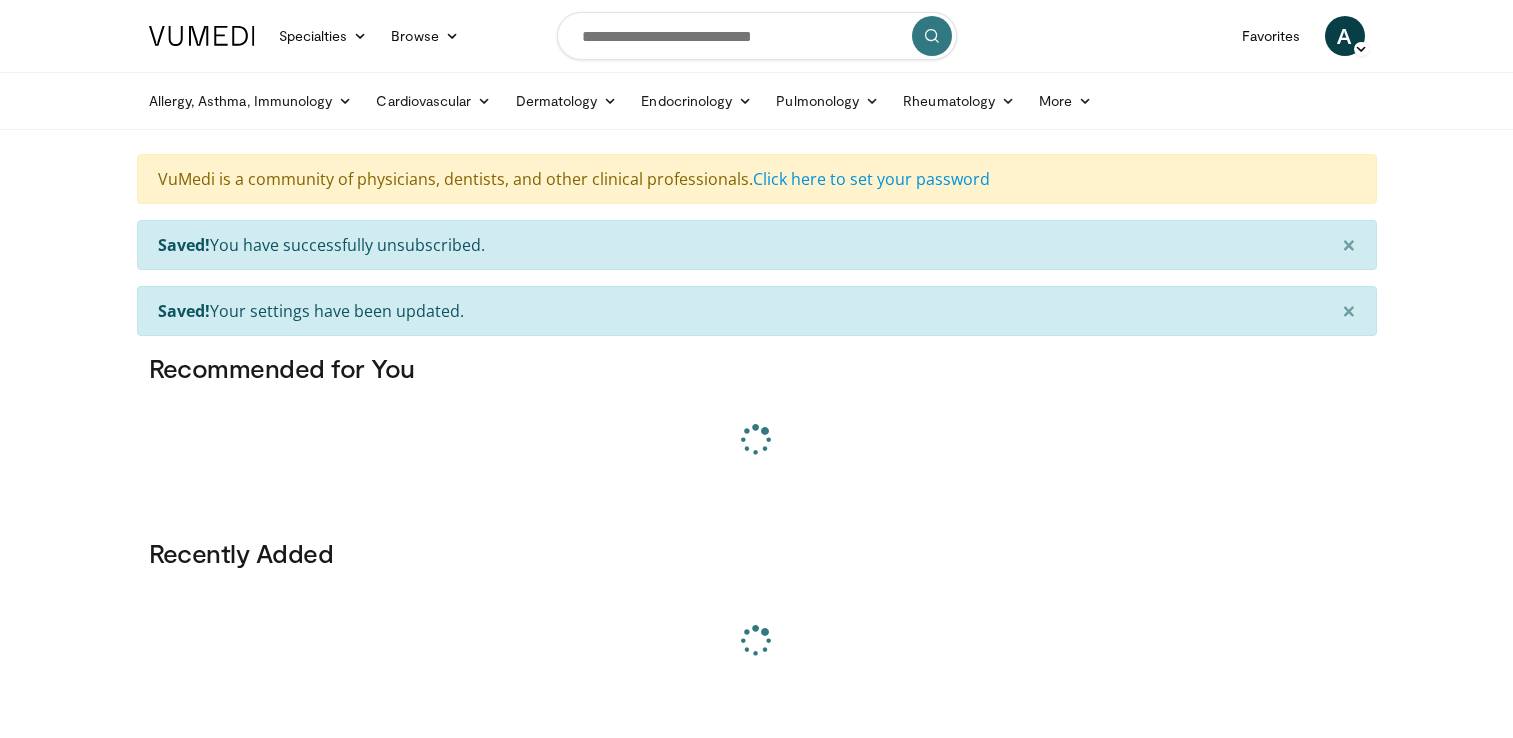 scroll, scrollTop: 0, scrollLeft: 0, axis: both 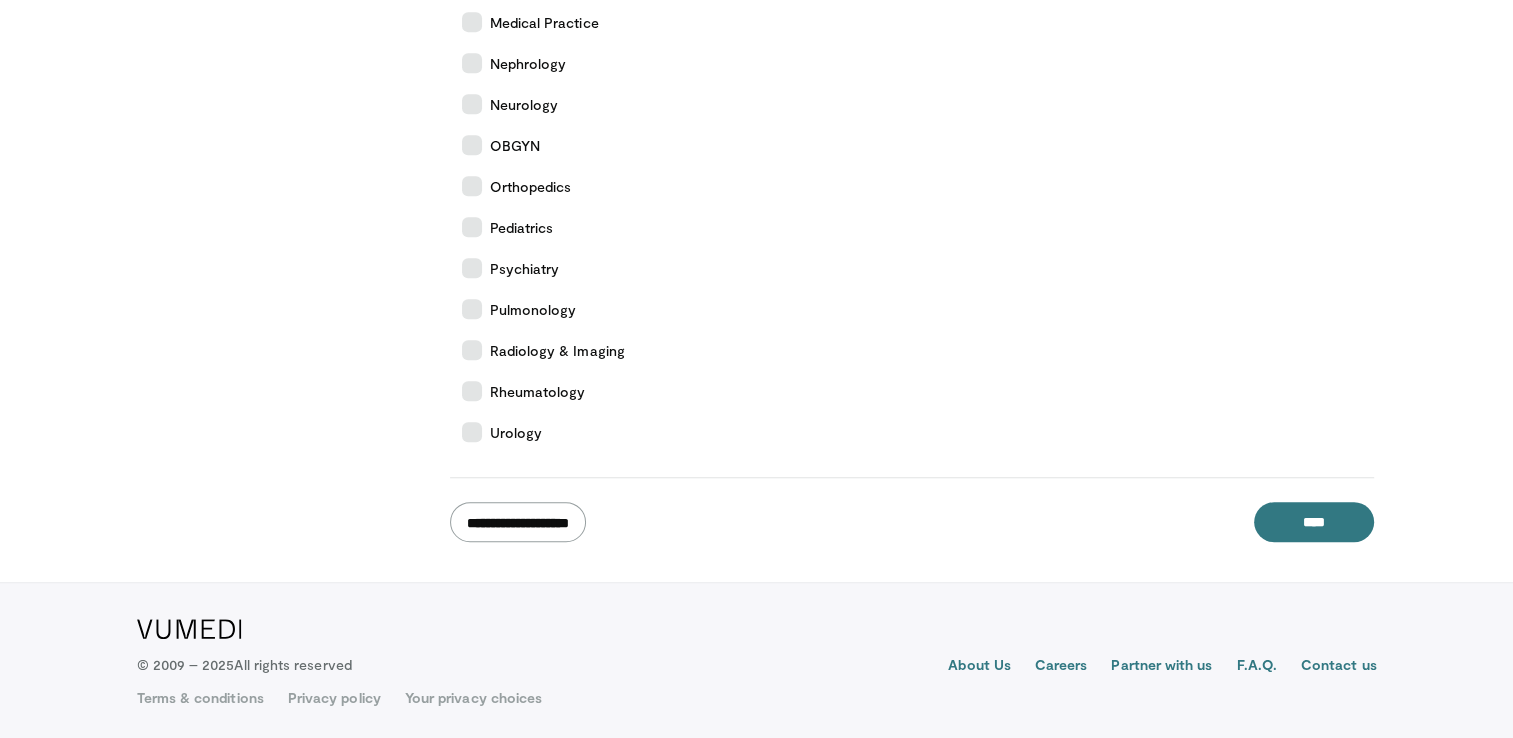 click on "**********" at bounding box center [518, 522] 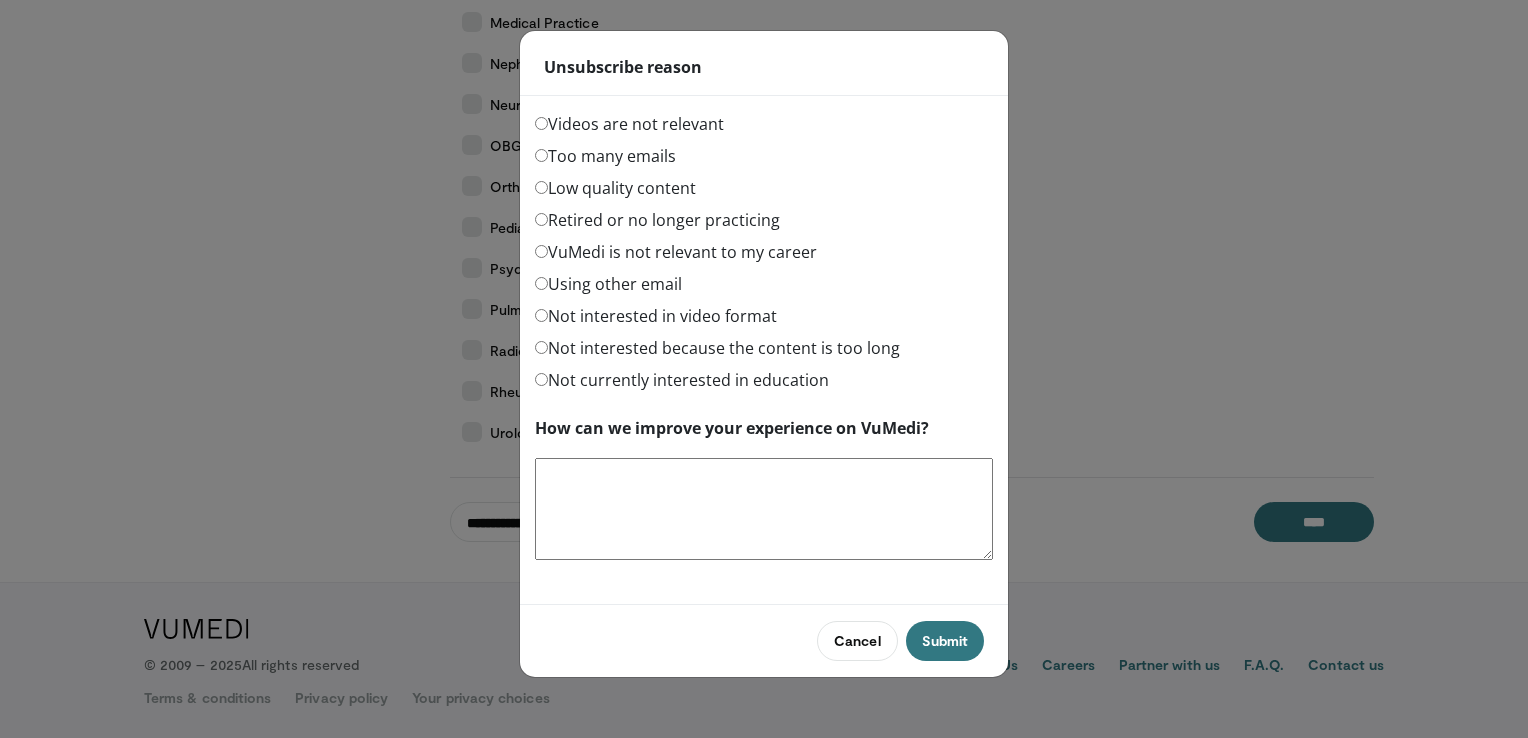 click on "Too many emails" at bounding box center [605, 156] 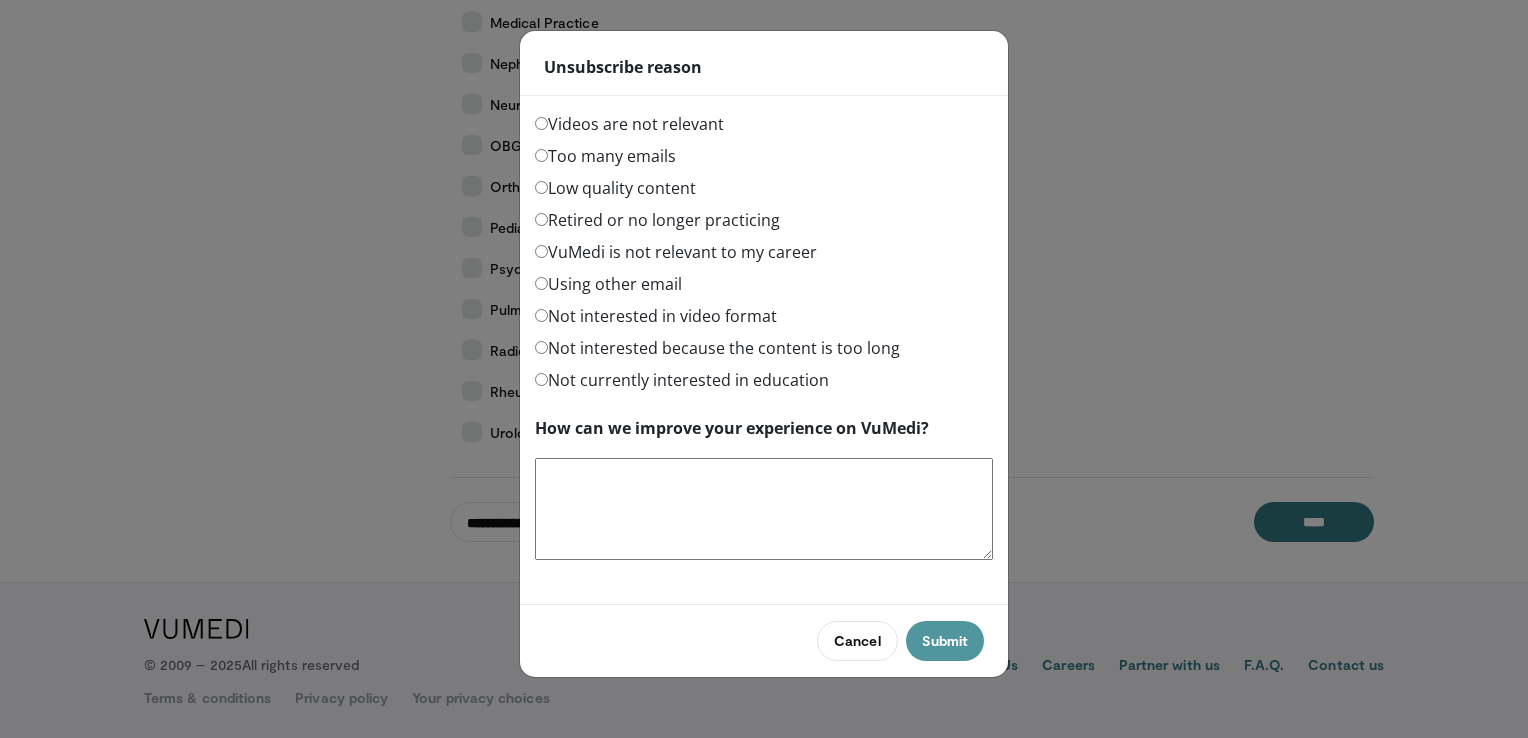 click on "Submit" at bounding box center [945, 641] 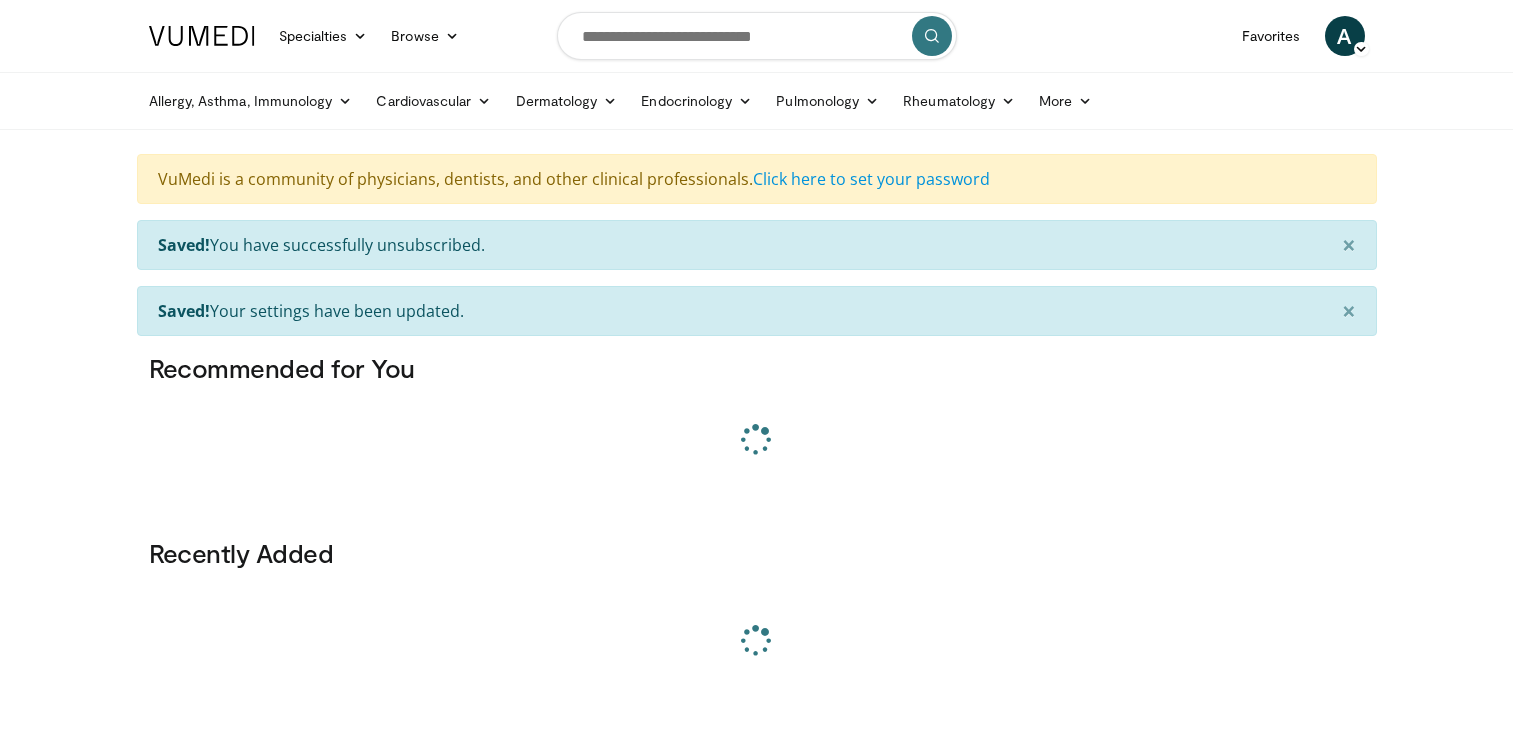 scroll, scrollTop: 0, scrollLeft: 0, axis: both 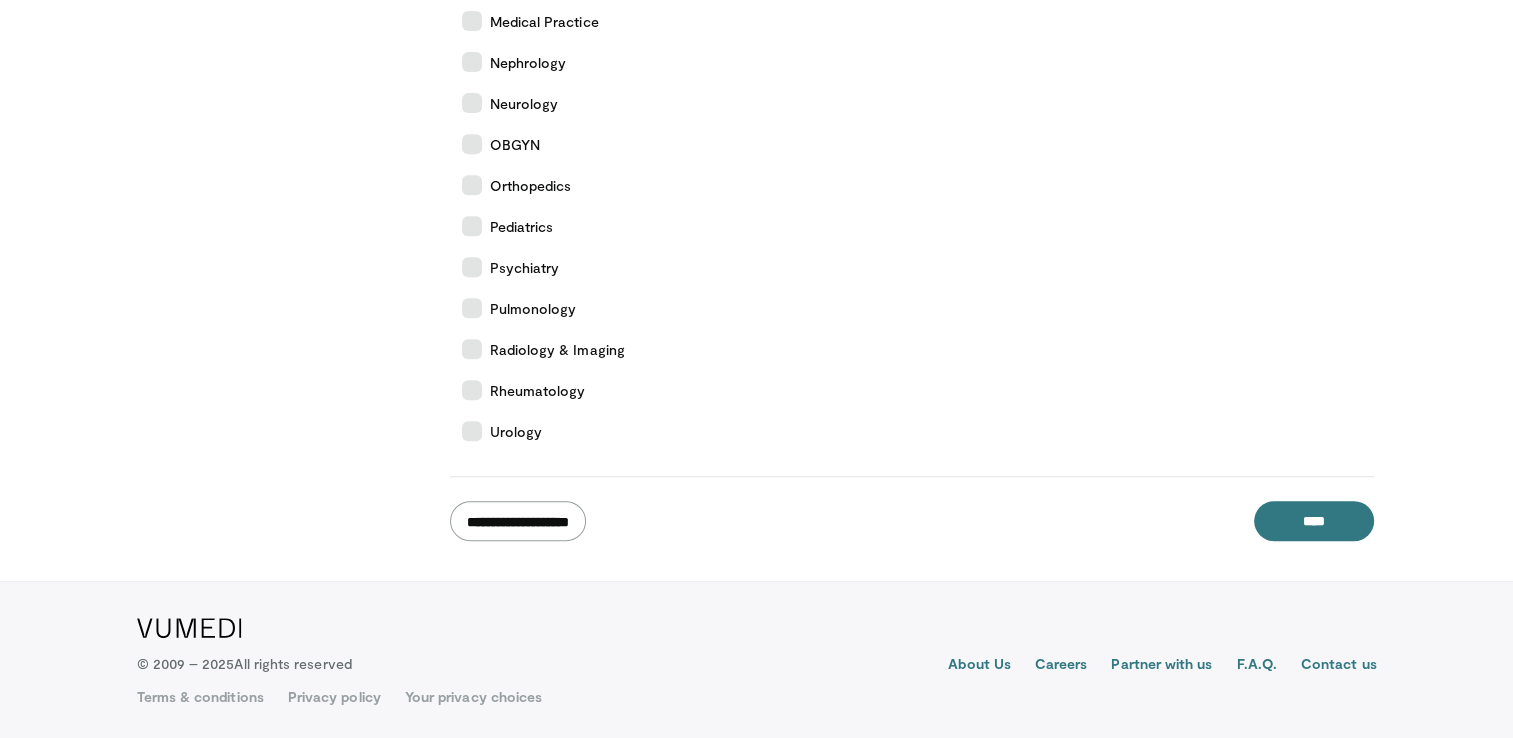click on "**********" at bounding box center (518, 521) 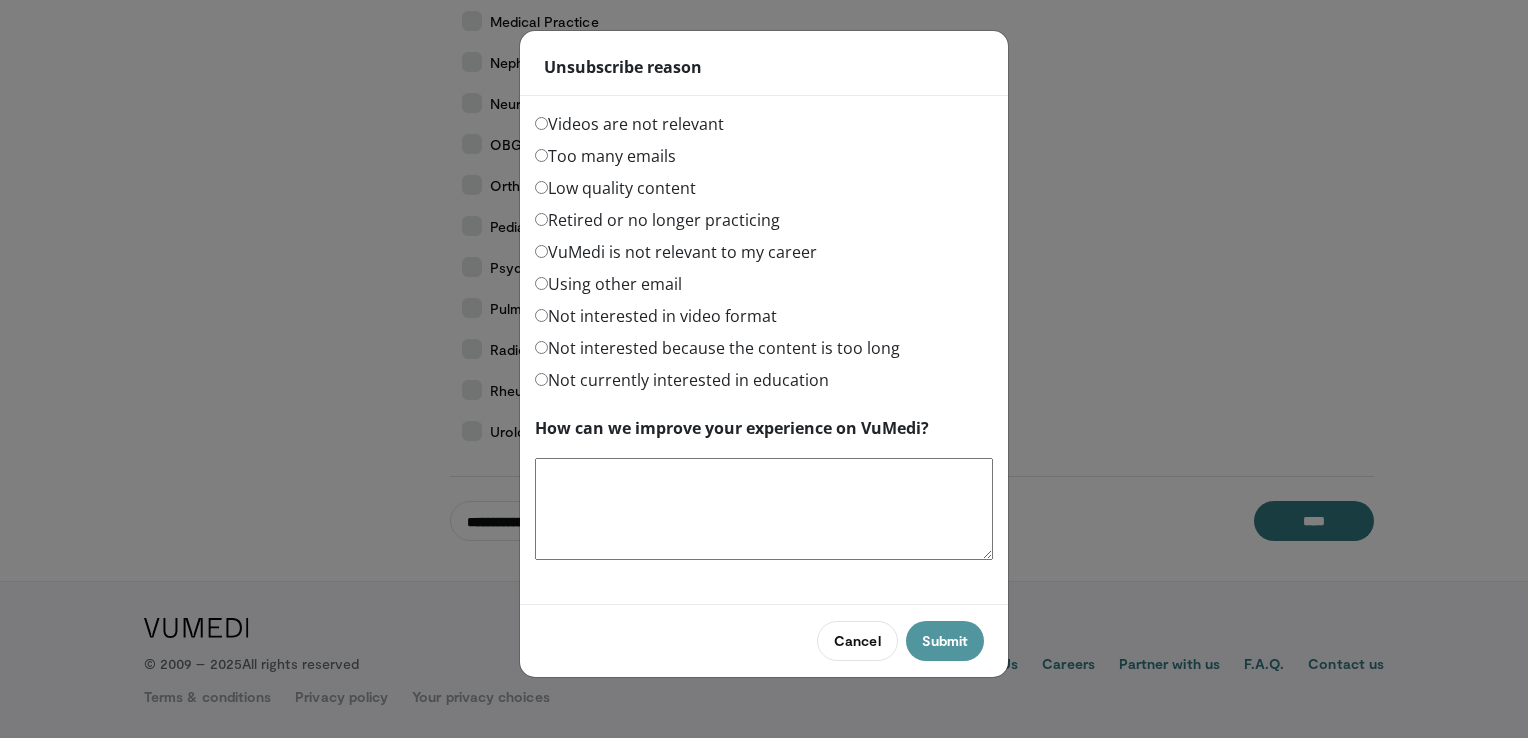 click on "Submit" at bounding box center [945, 641] 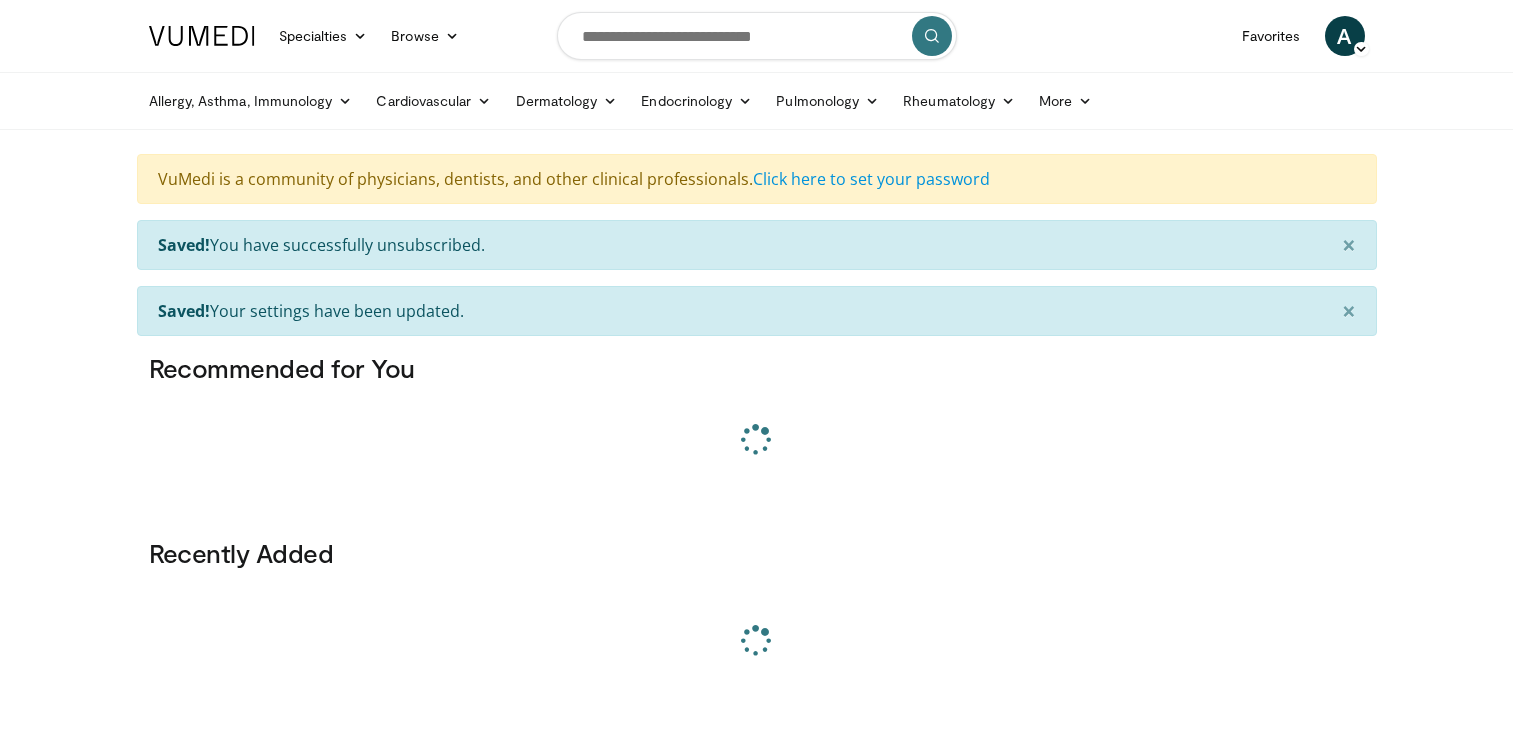 scroll, scrollTop: 0, scrollLeft: 0, axis: both 